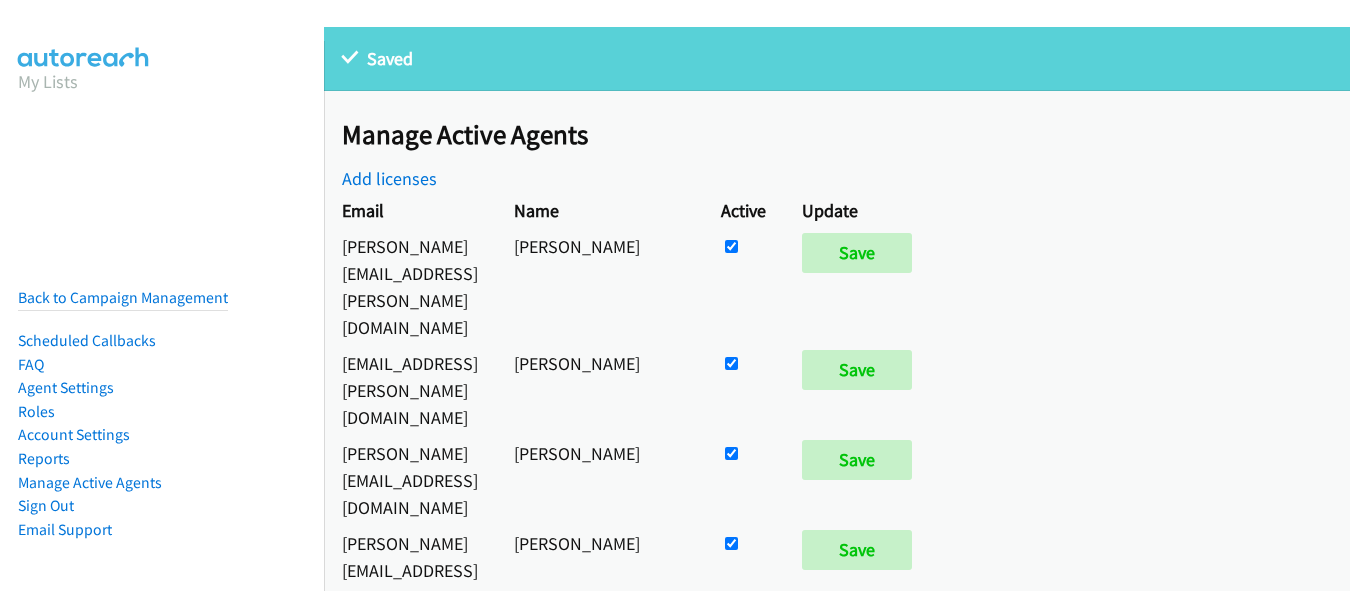 scroll, scrollTop: 0, scrollLeft: 0, axis: both 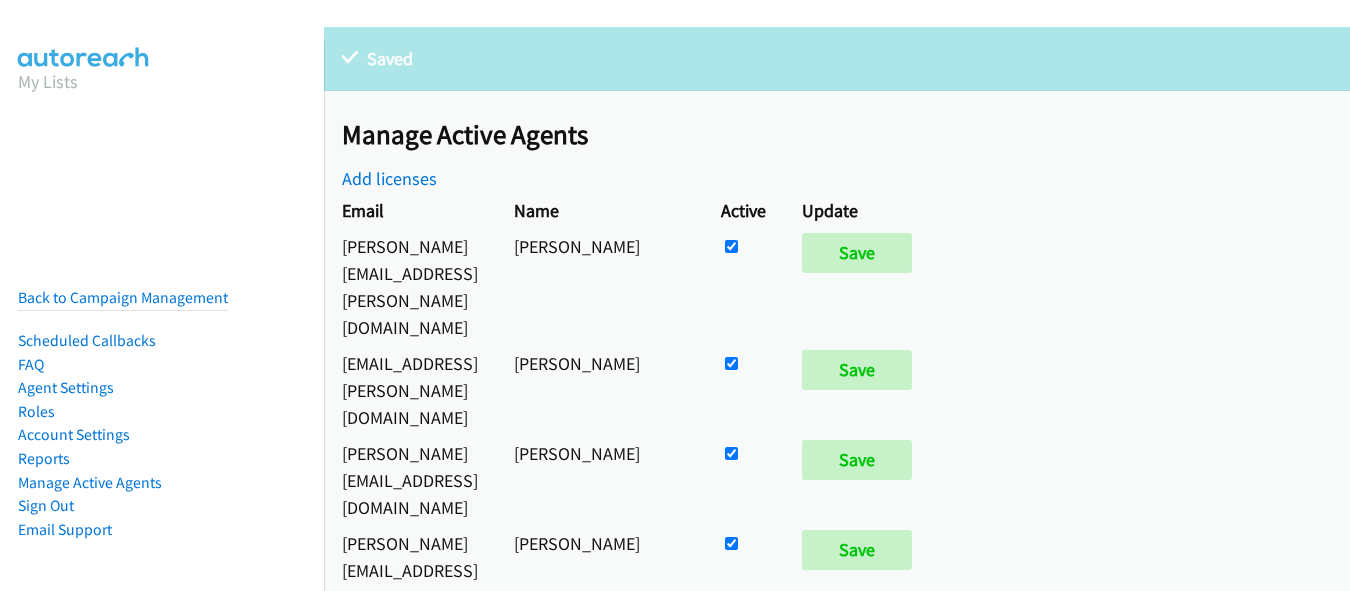 click at bounding box center (743, 286) 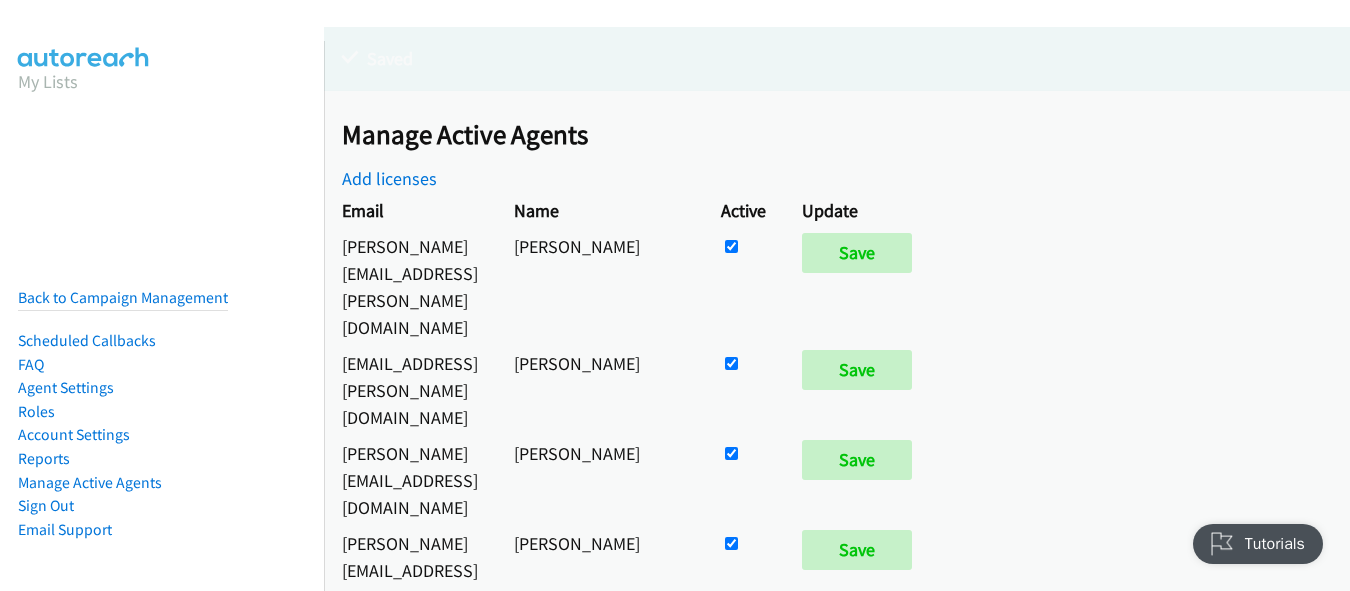 scroll, scrollTop: 0, scrollLeft: 0, axis: both 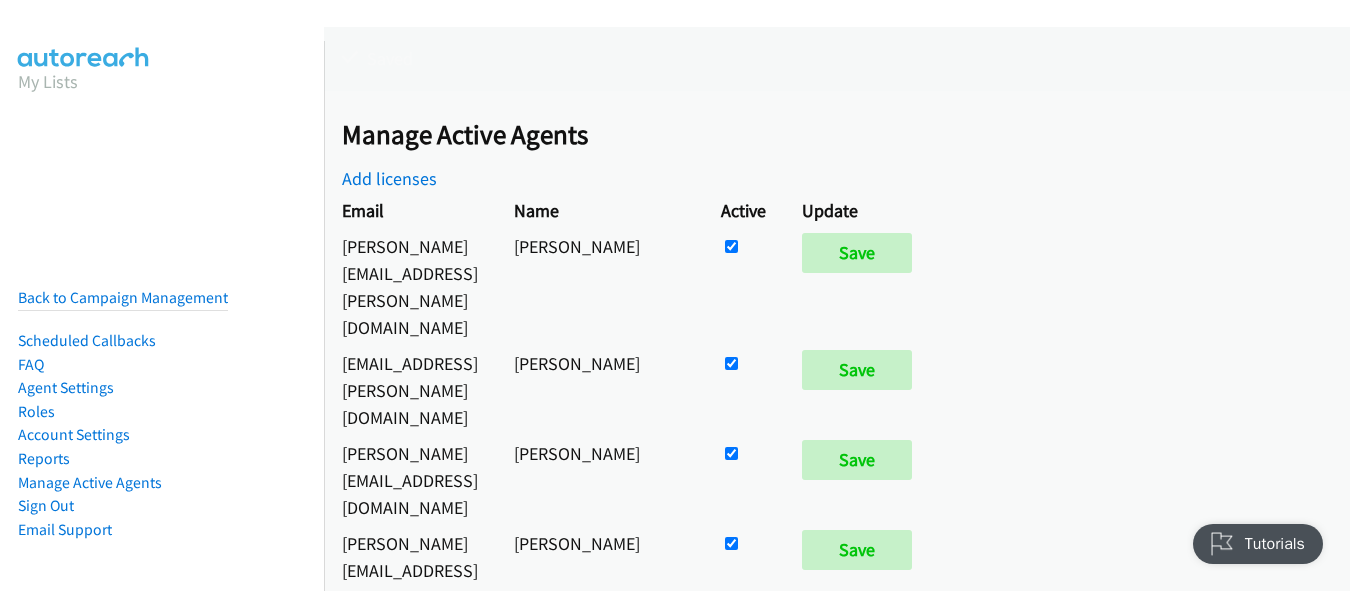 click on "[PERSON_NAME][EMAIL_ADDRESS][PERSON_NAME][DOMAIN_NAME]
[PERSON_NAME]
Save
[EMAIL_ADDRESS][PERSON_NAME][DOMAIN_NAME]
[PERSON_NAME]
Save
[PERSON_NAME][EMAIL_ADDRESS][DOMAIN_NAME]
[PERSON_NAME]
Save
[PERSON_NAME][EMAIL_ADDRESS][PERSON_NAME][DOMAIN_NAME]
[PERSON_NAME]
Save
[PERSON_NAME][EMAIL_ADDRESS][PERSON_NAME][DOMAIN_NAME]
[PERSON_NAME]
Save
[EMAIL_ADDRESS][DOMAIN_NAME]
[PERSON_NAME]
Save
[EMAIL_ADDRESS][DOMAIN_NAME]
[PERSON_NAME]
Save
[PERSON_NAME][EMAIL_ADDRESS][DOMAIN_NAME]
[PERSON_NAME]
Save
[PERSON_NAME][EMAIL_ADDRESS][PERSON_NAME][DOMAIN_NAME]
[PERSON_NAME]
Save
[PERSON_NAME][EMAIL_ADDRESS][PERSON_NAME][DOMAIN_NAME]
[PERSON_NAME]
Save
[PERSON_NAME][EMAIL_ADDRESS][PERSON_NAME][DOMAIN_NAME]
[PERSON_NAME]
Save
[PERSON_NAME][EMAIL_ADDRESS][DOMAIN_NAME]
[PERSON_NAME]
Save
[EMAIL_ADDRESS][PERSON_NAME][DOMAIN_NAME]
[PERSON_NAME]
Save
[PERSON_NAME][EMAIL_ADDRESS][PERSON_NAME][DOMAIN_NAME]
[PERSON_NAME]
Save
[PERSON_NAME][EMAIL_ADDRESS][PERSON_NAME][DOMAIN_NAME]
[PERSON_NAME]
Save" at bounding box center [631, 12544] 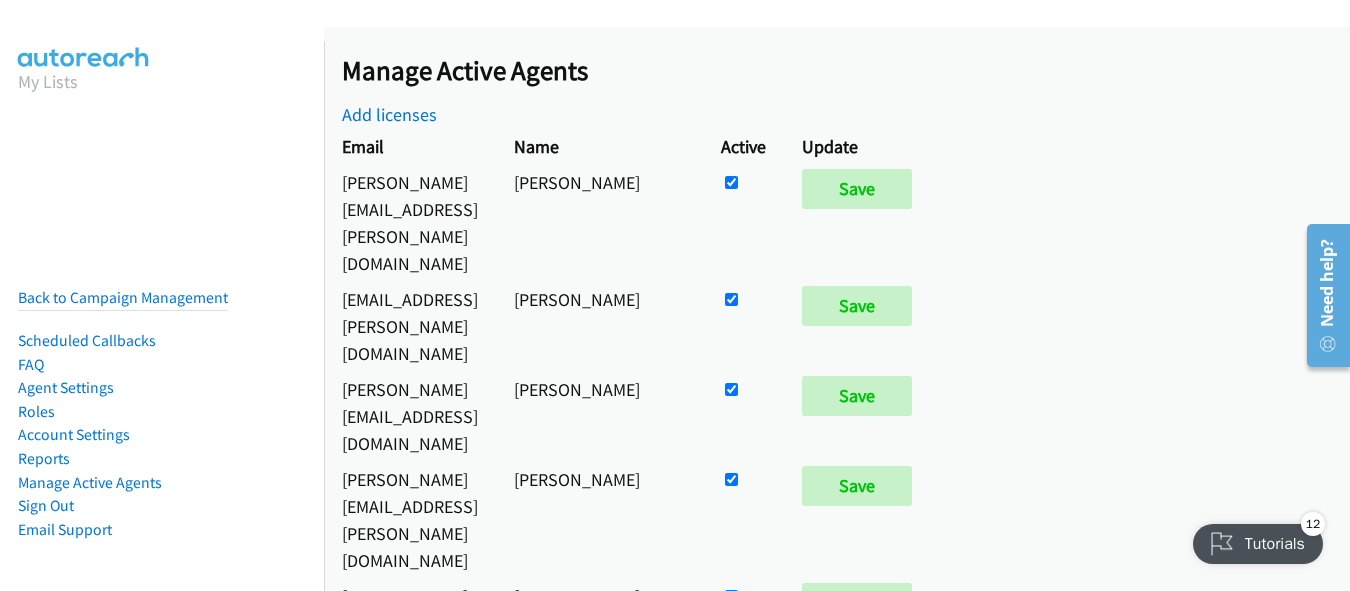 click at bounding box center [731, 182] 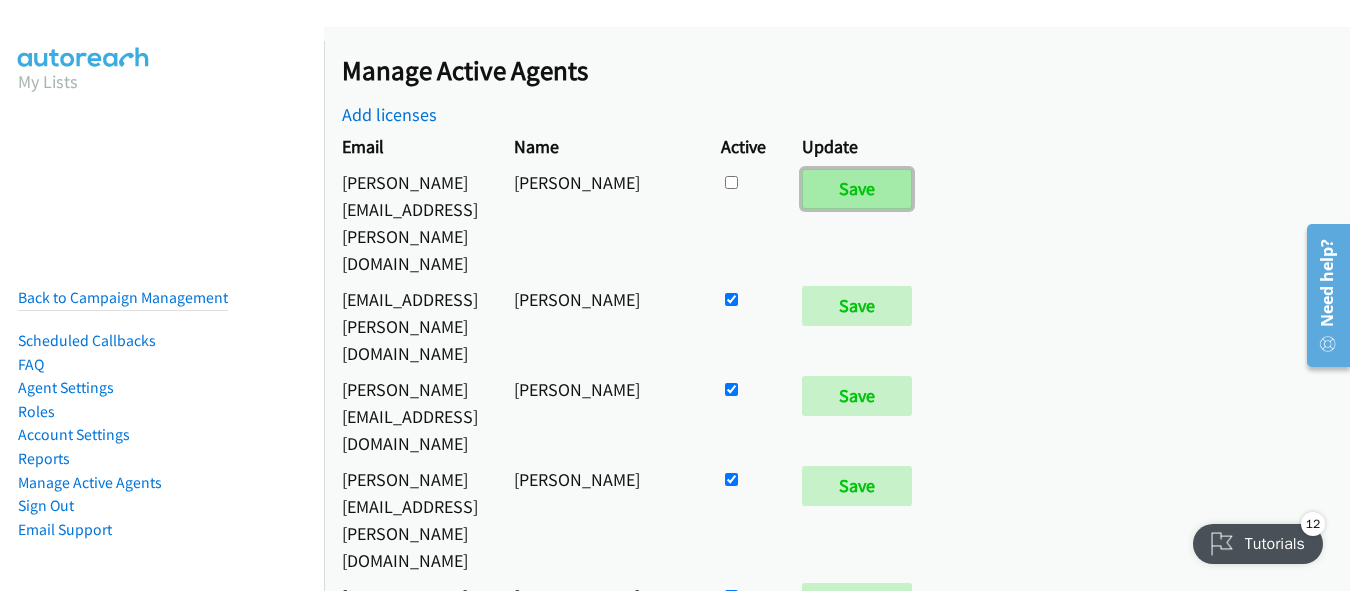 click on "Save" at bounding box center (857, 189) 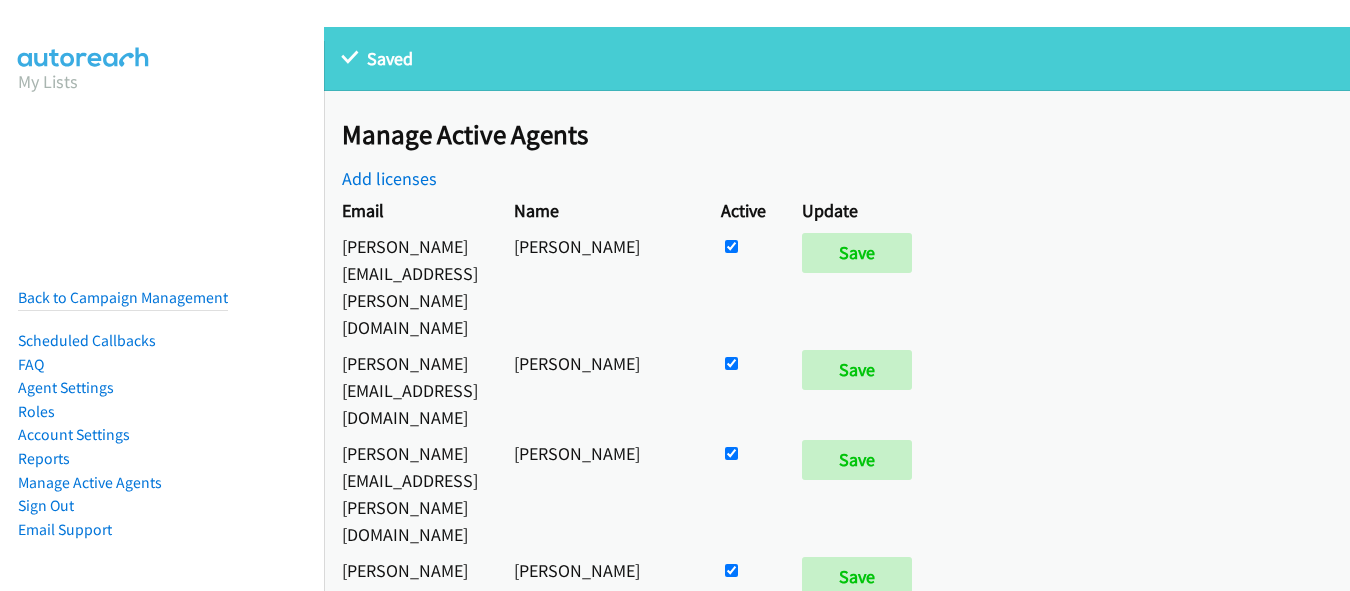 scroll, scrollTop: 0, scrollLeft: 0, axis: both 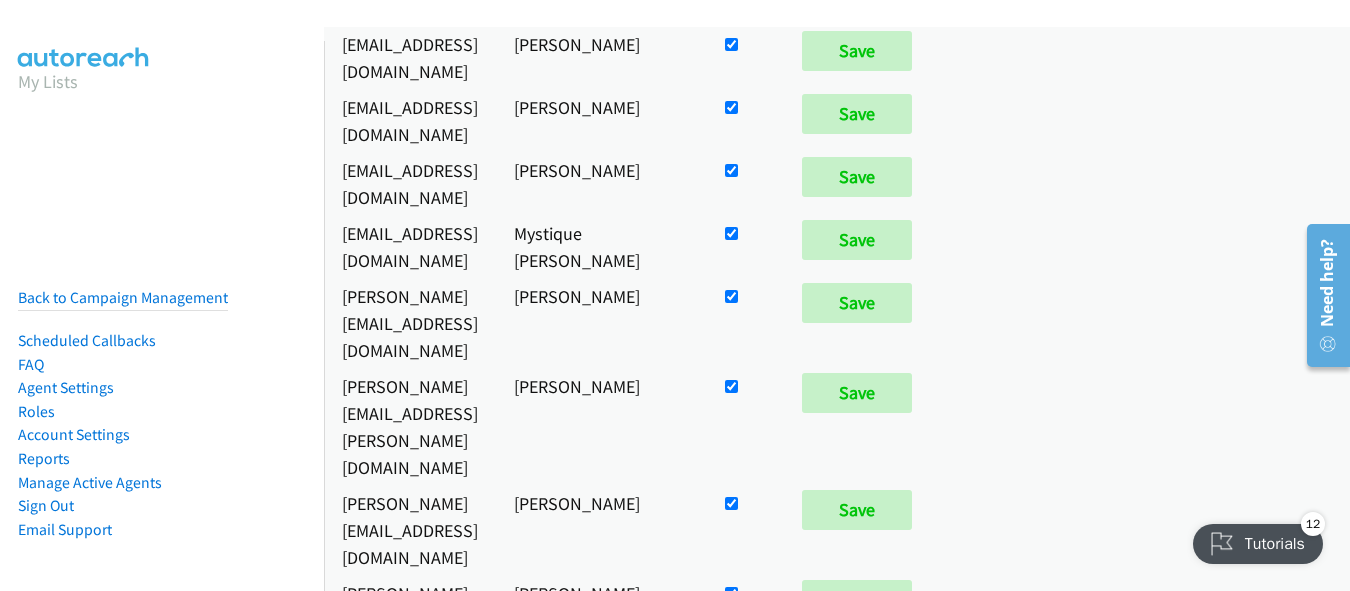 click at bounding box center [731, -1054] 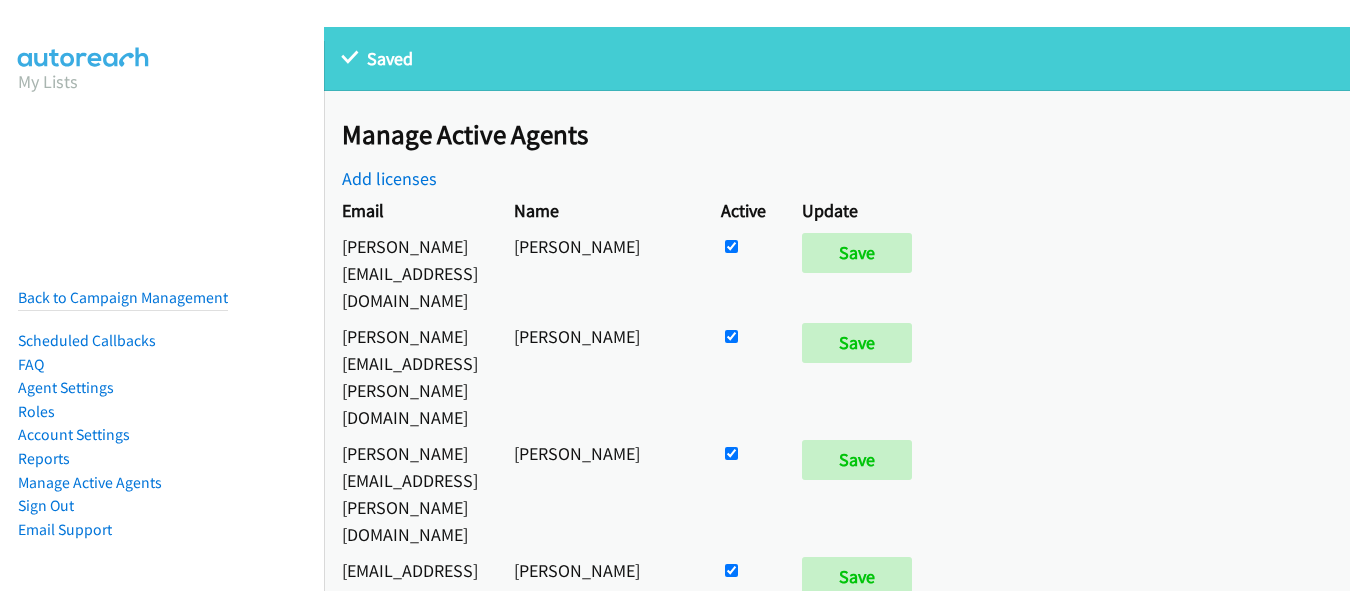 scroll, scrollTop: 0, scrollLeft: 0, axis: both 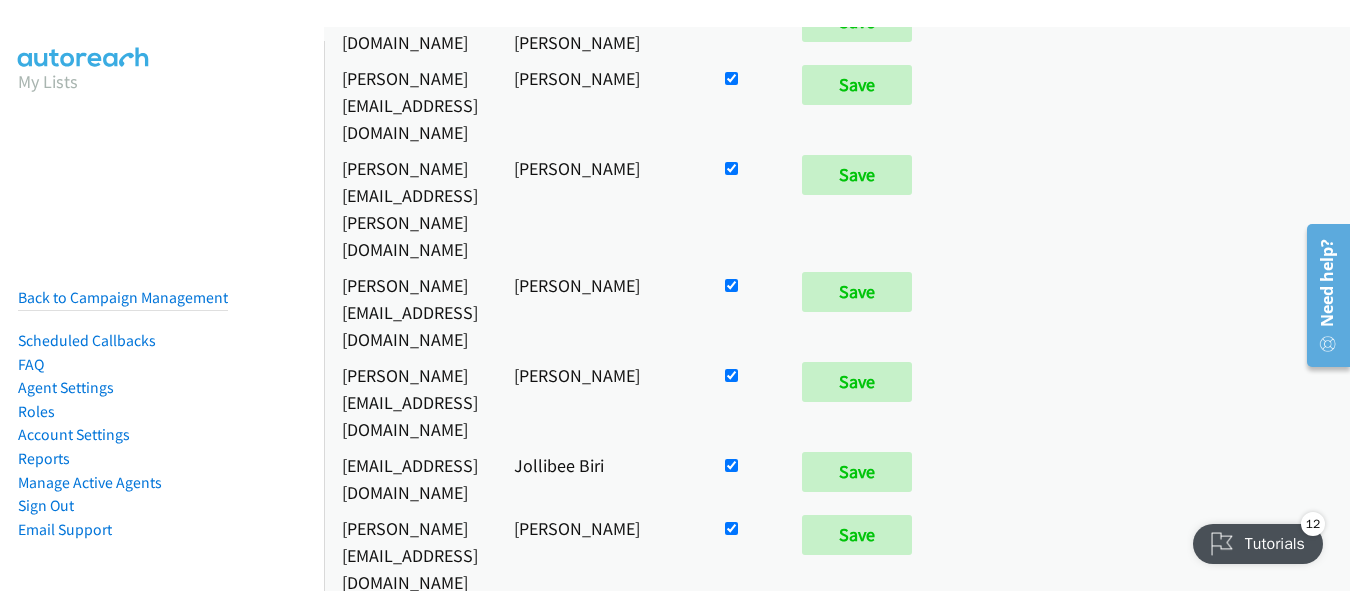click at bounding box center (731, -1155) 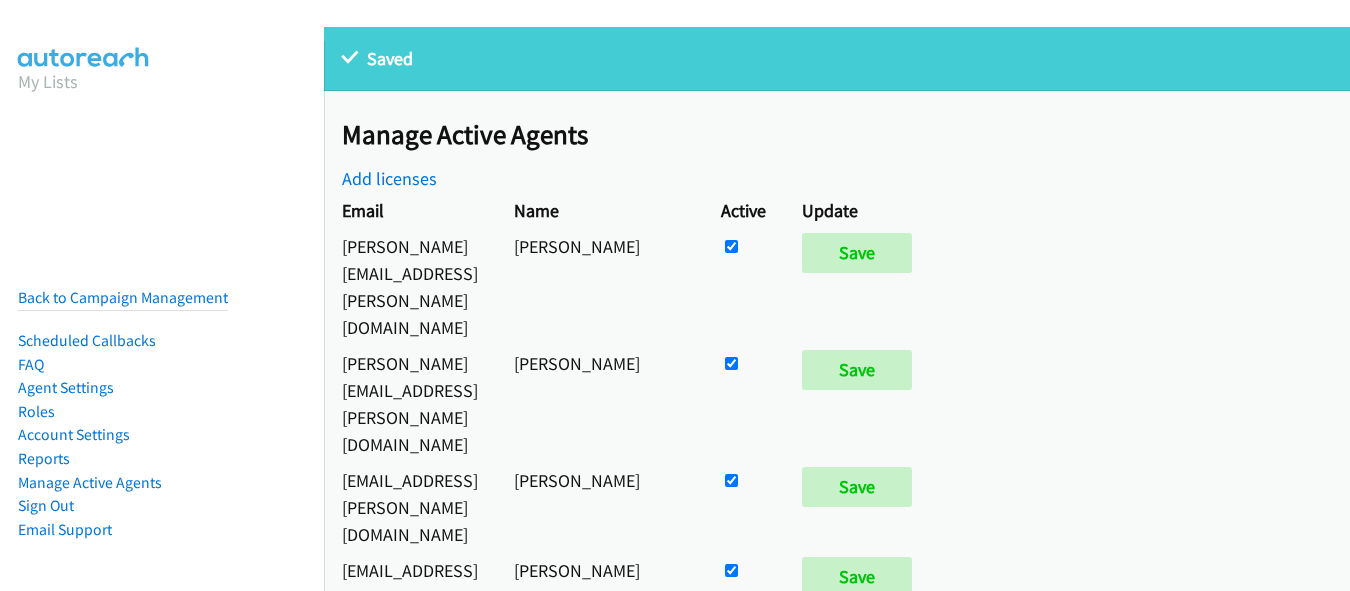 scroll, scrollTop: 0, scrollLeft: 0, axis: both 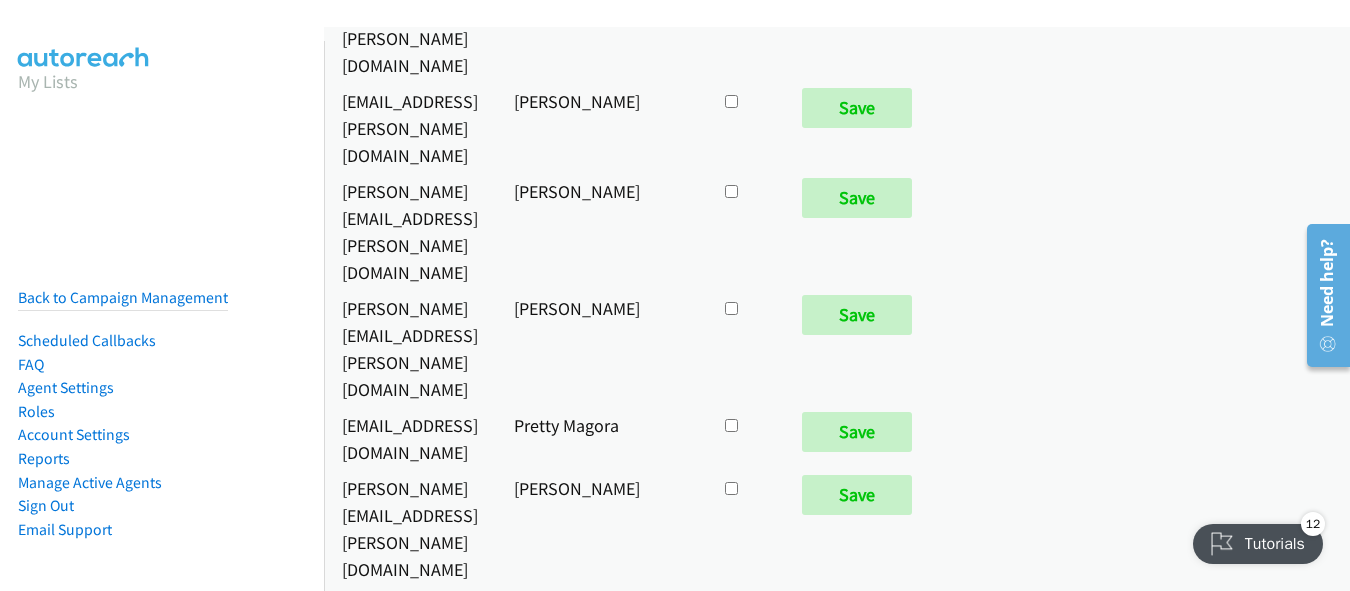 click at bounding box center (731, -9133) 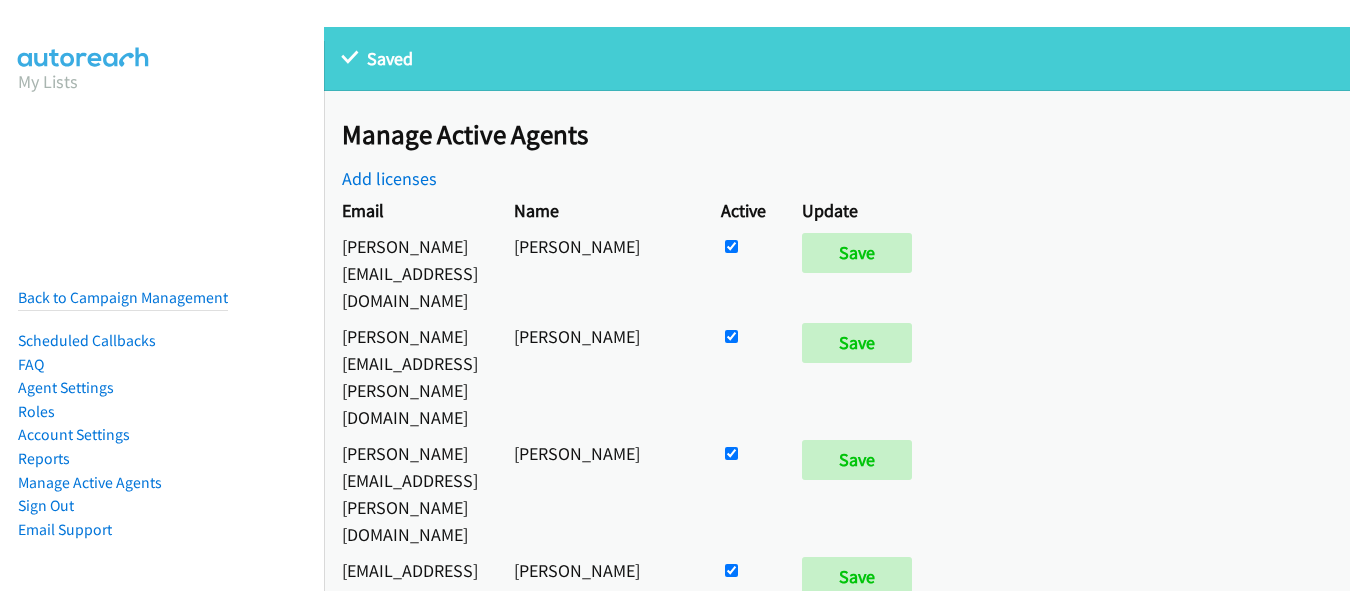 scroll, scrollTop: 0, scrollLeft: 0, axis: both 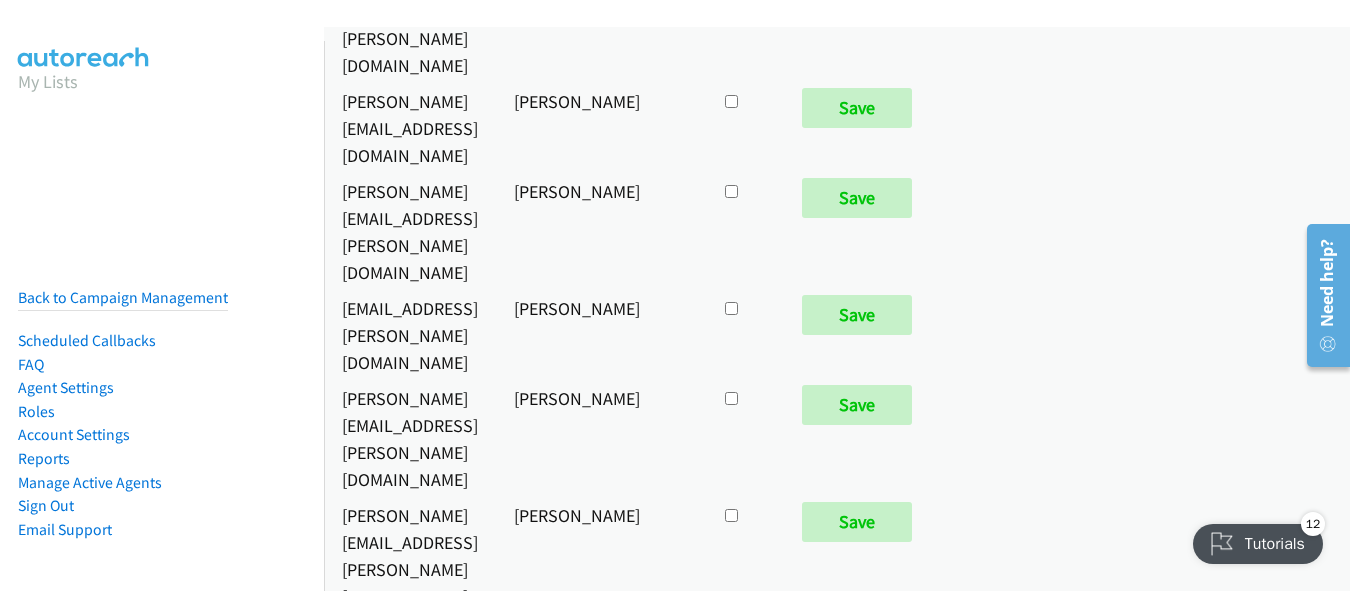 click at bounding box center [731, -11005] 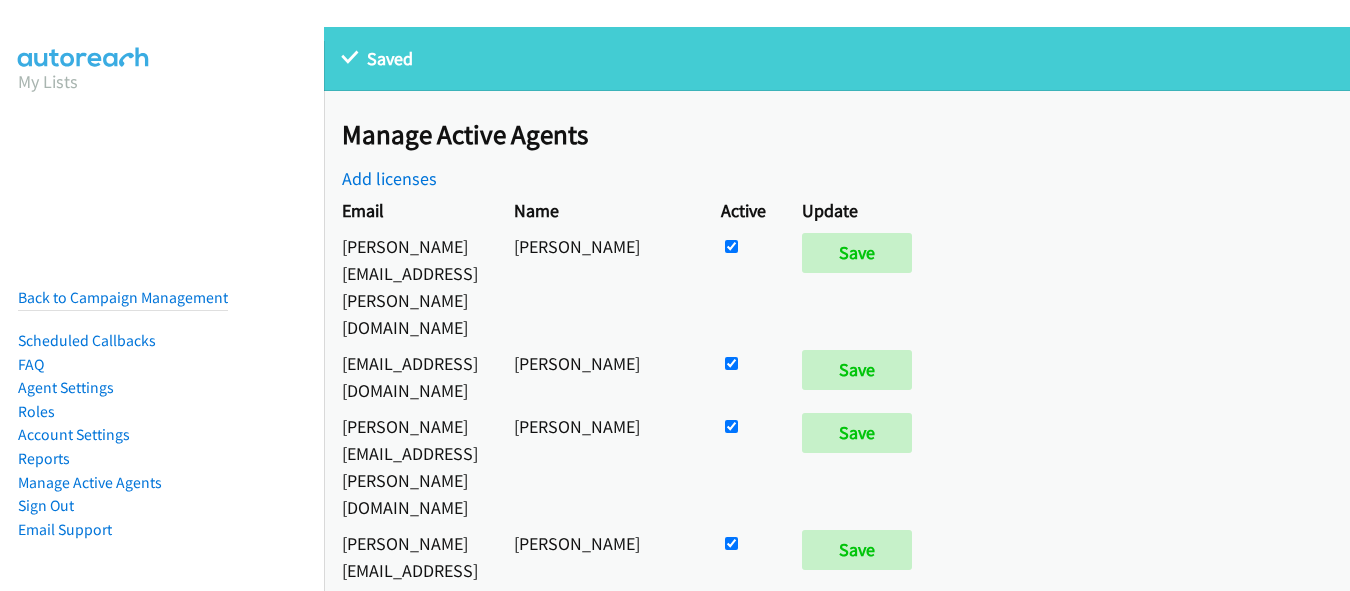 scroll, scrollTop: 0, scrollLeft: 0, axis: both 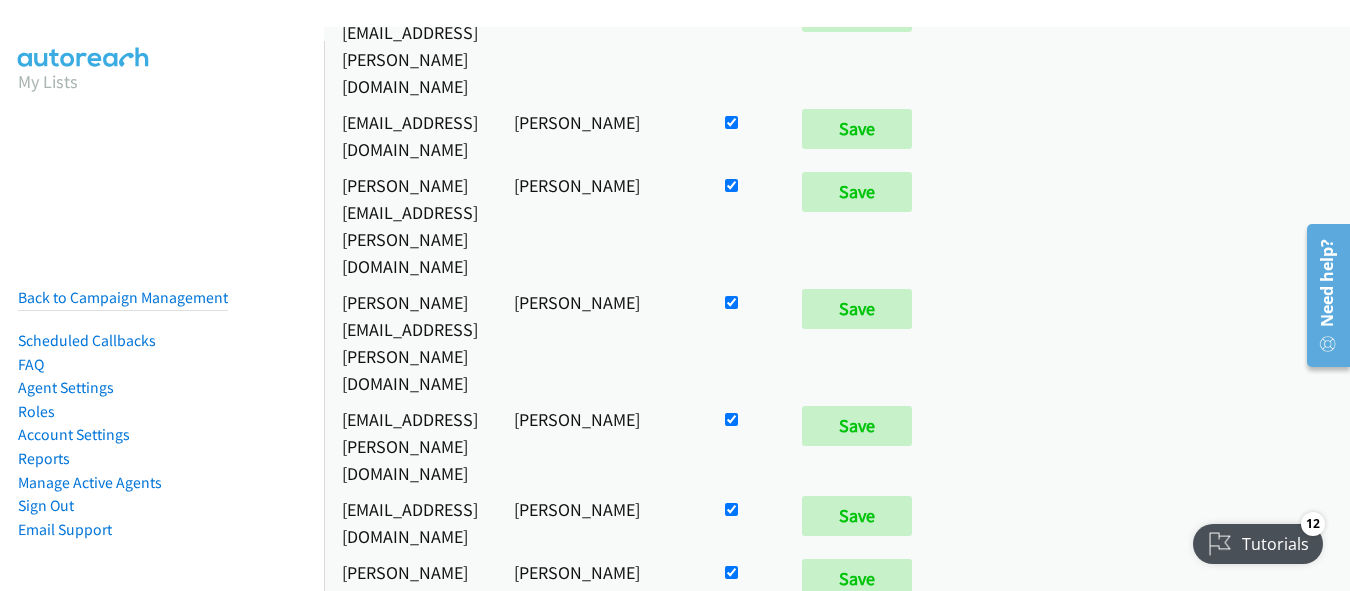 click at bounding box center [731, -2668] 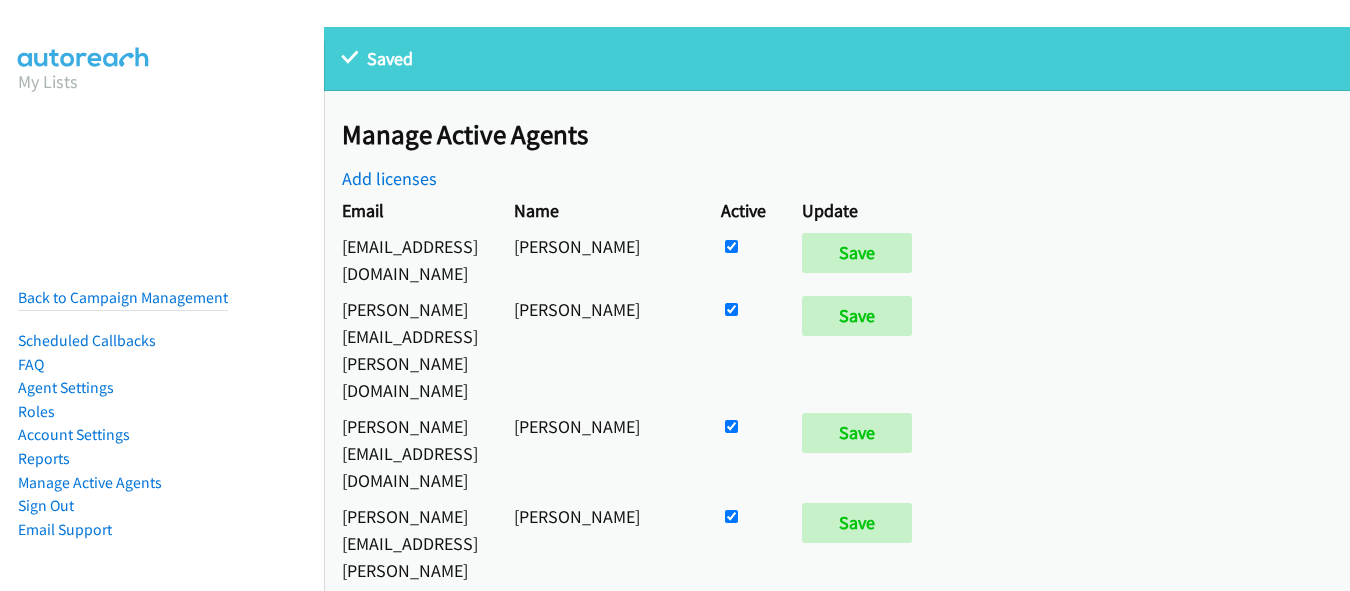 scroll, scrollTop: 0, scrollLeft: 0, axis: both 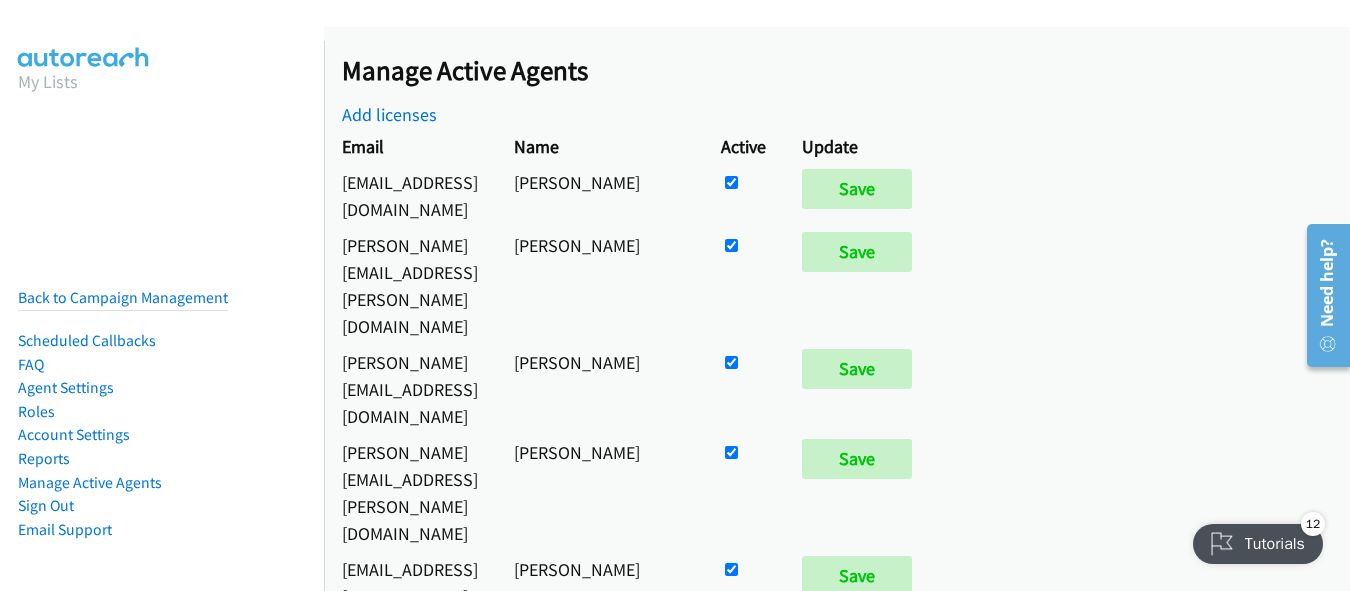 click on "My Lists
Back to Campaign Management
Scheduled Callbacks
FAQ
Agent Settings
Roles
Account Settings
Reports
Manage Active Agents
Sign Out
Compact View
Email Support" at bounding box center [162, 336] 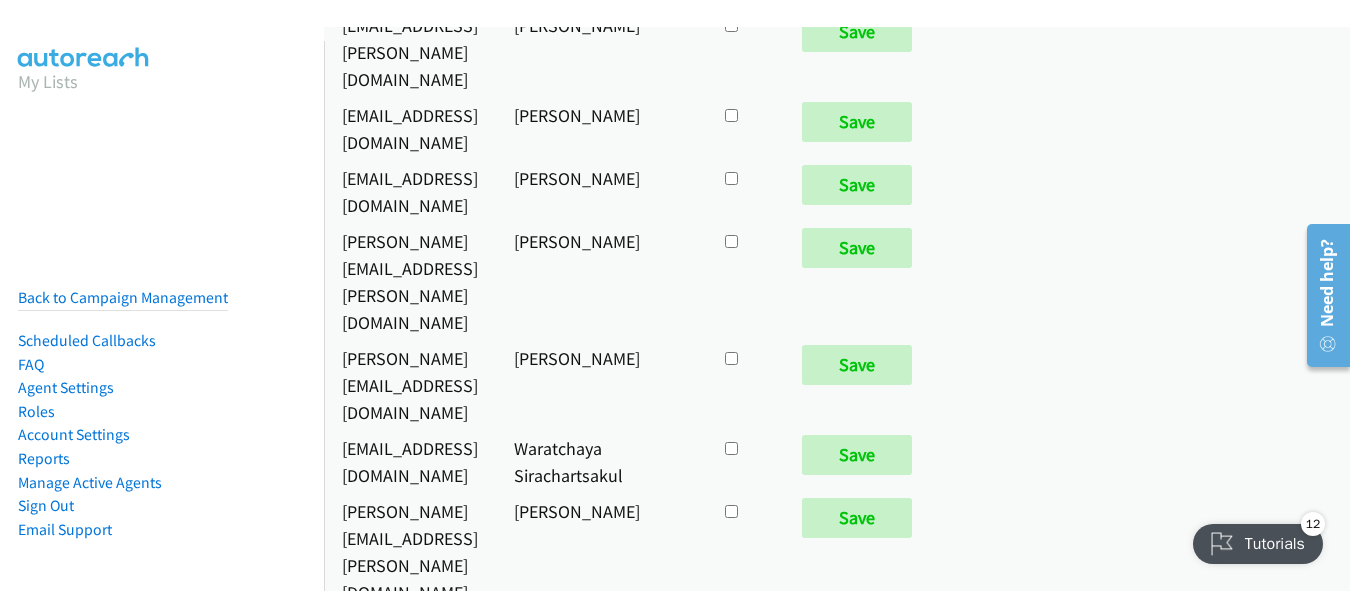 click at bounding box center (731, -8345) 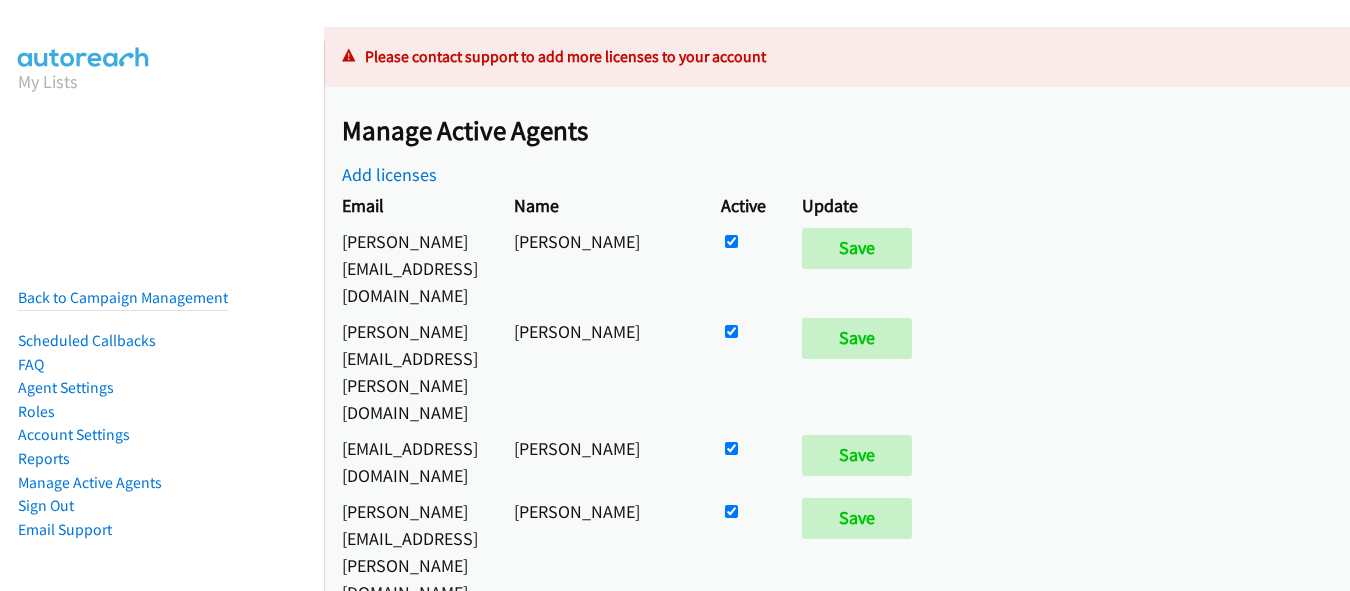 scroll, scrollTop: 0, scrollLeft: 0, axis: both 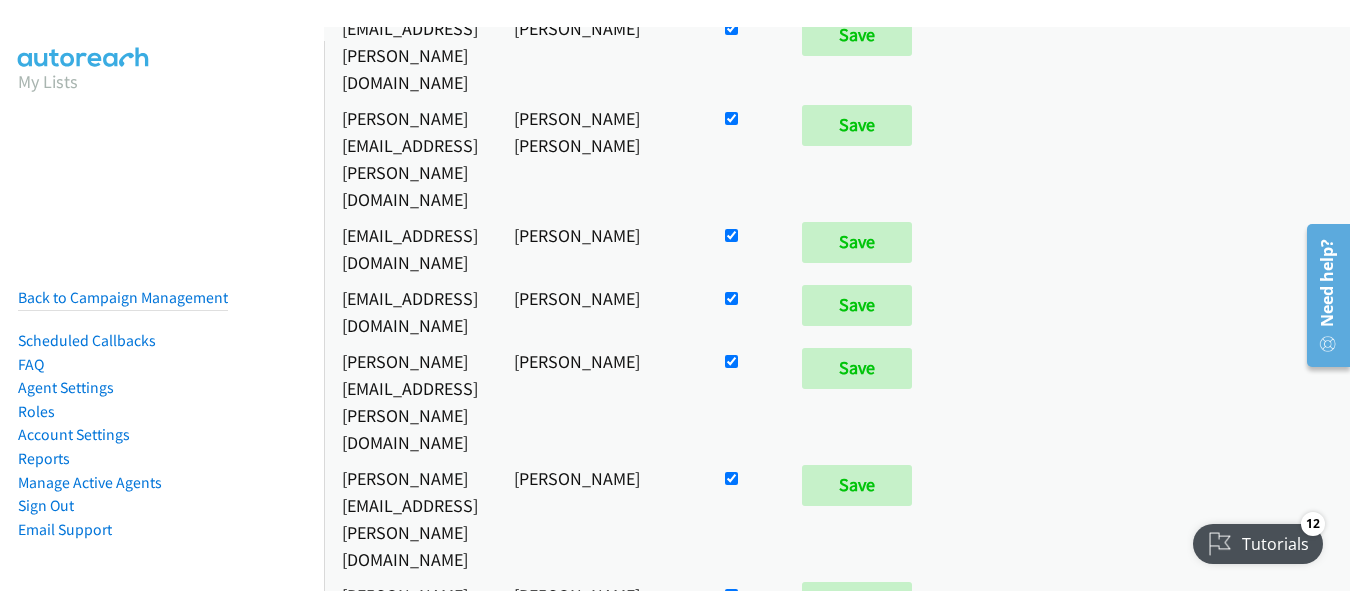 click at bounding box center [731, -359] 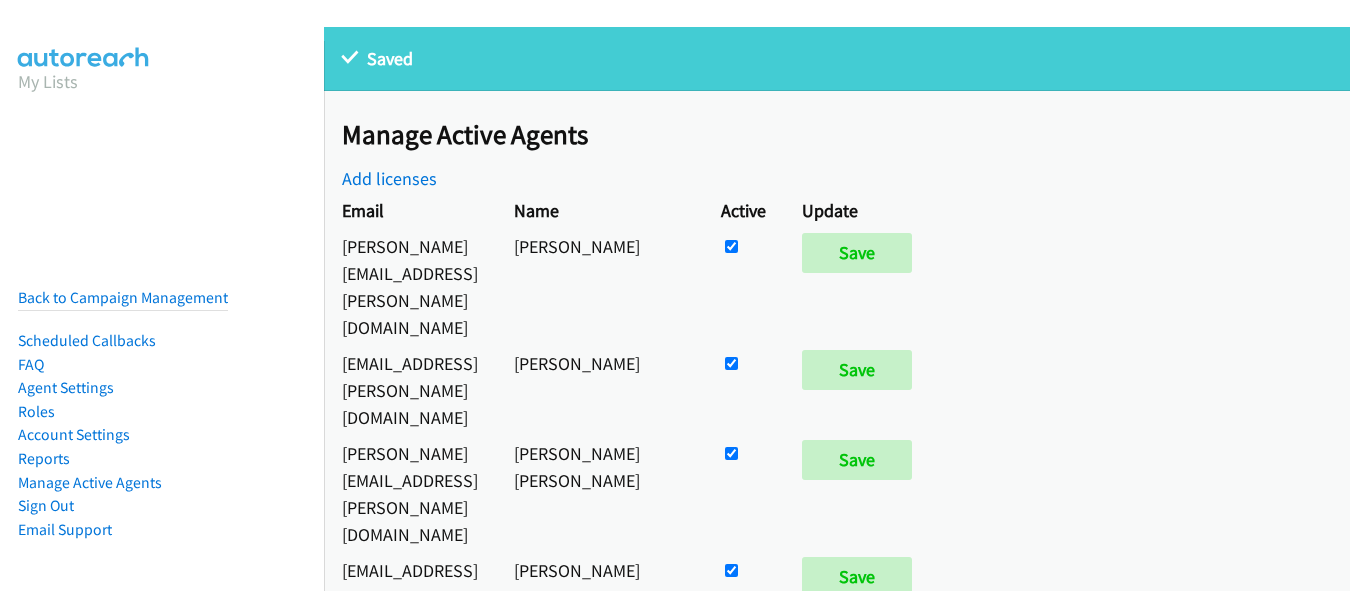 scroll, scrollTop: 0, scrollLeft: 0, axis: both 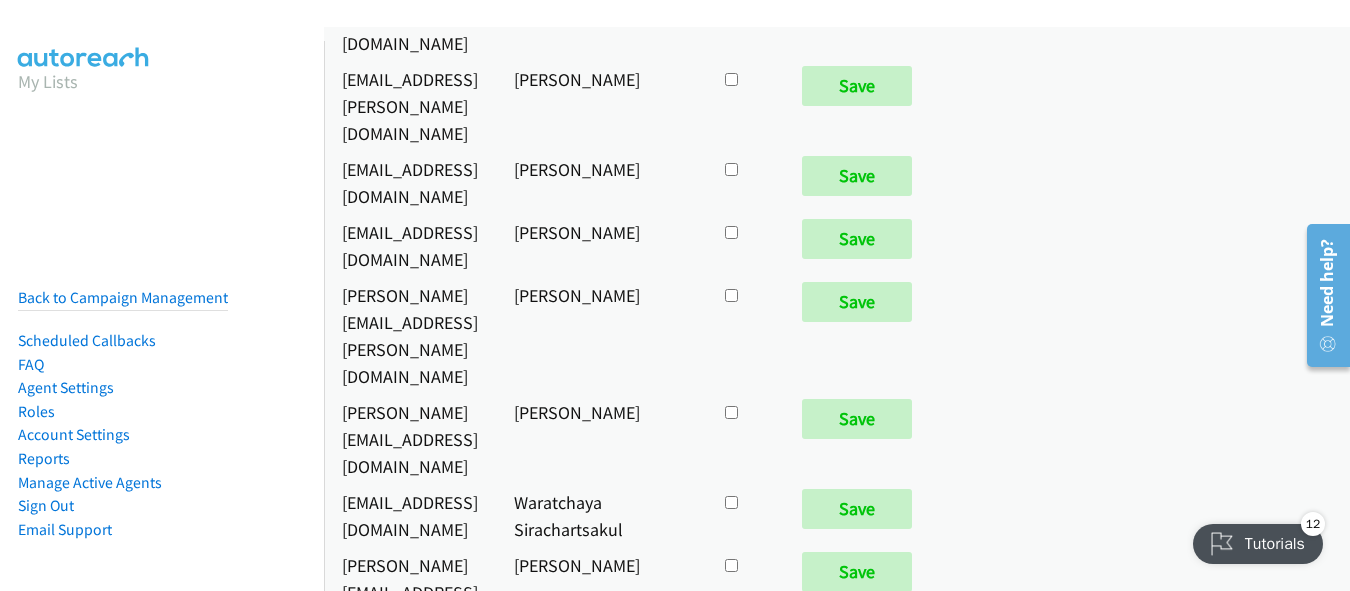 click at bounding box center (731, -8345) 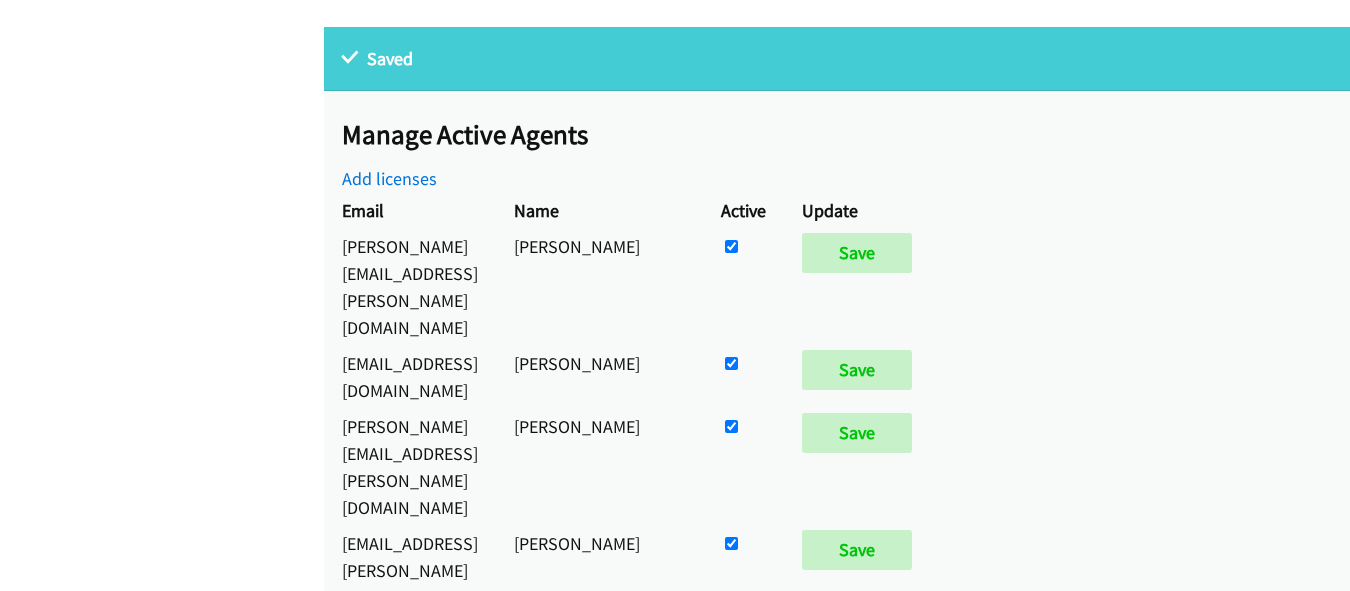 scroll, scrollTop: 0, scrollLeft: 0, axis: both 